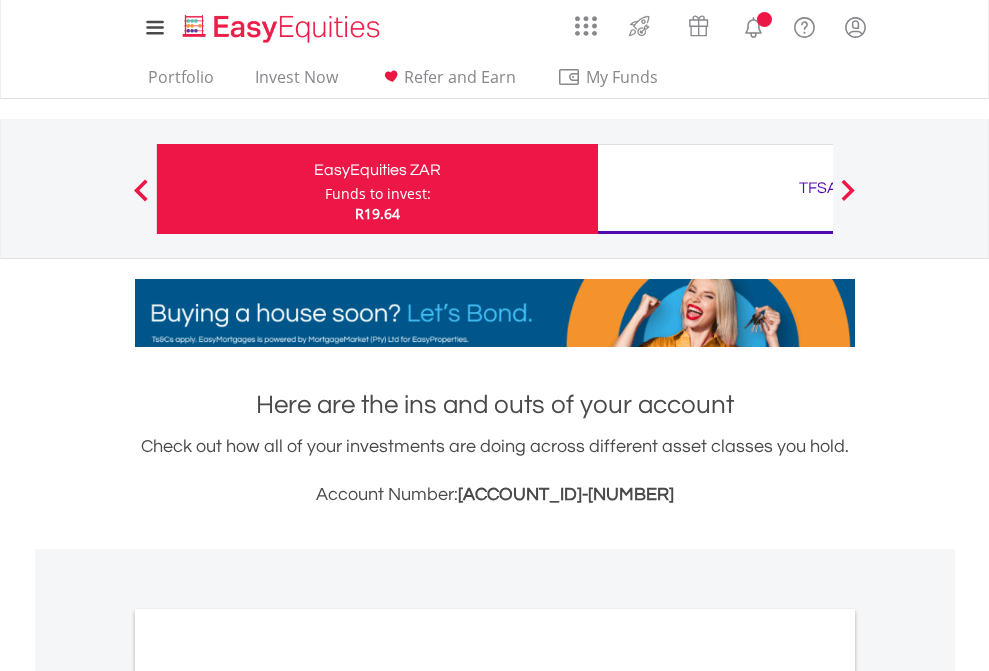 scroll, scrollTop: 0, scrollLeft: 0, axis: both 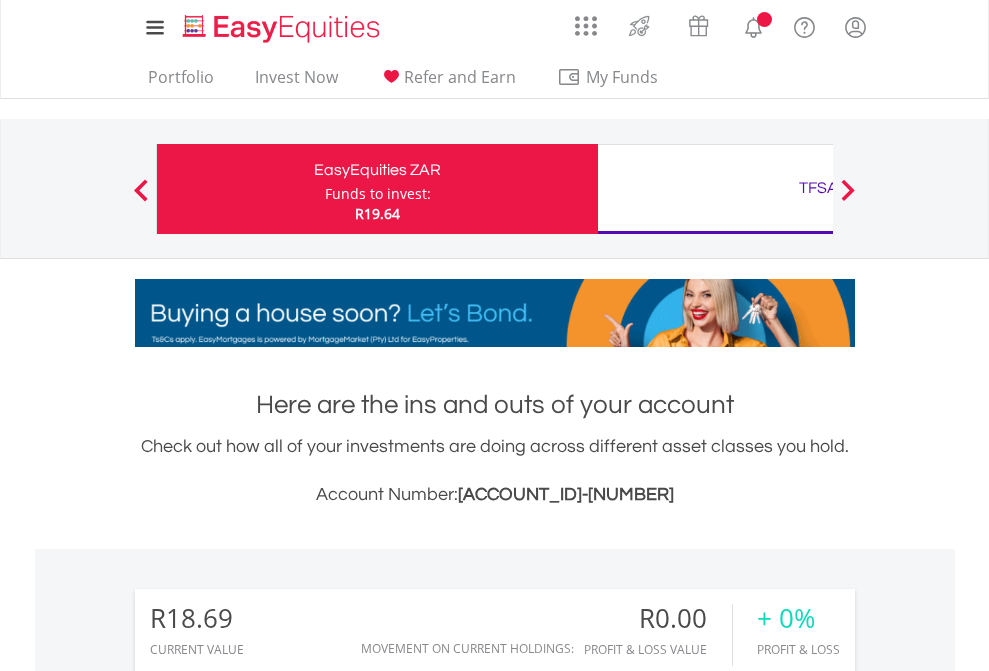 click on "Funds to invest:" at bounding box center [378, 194] 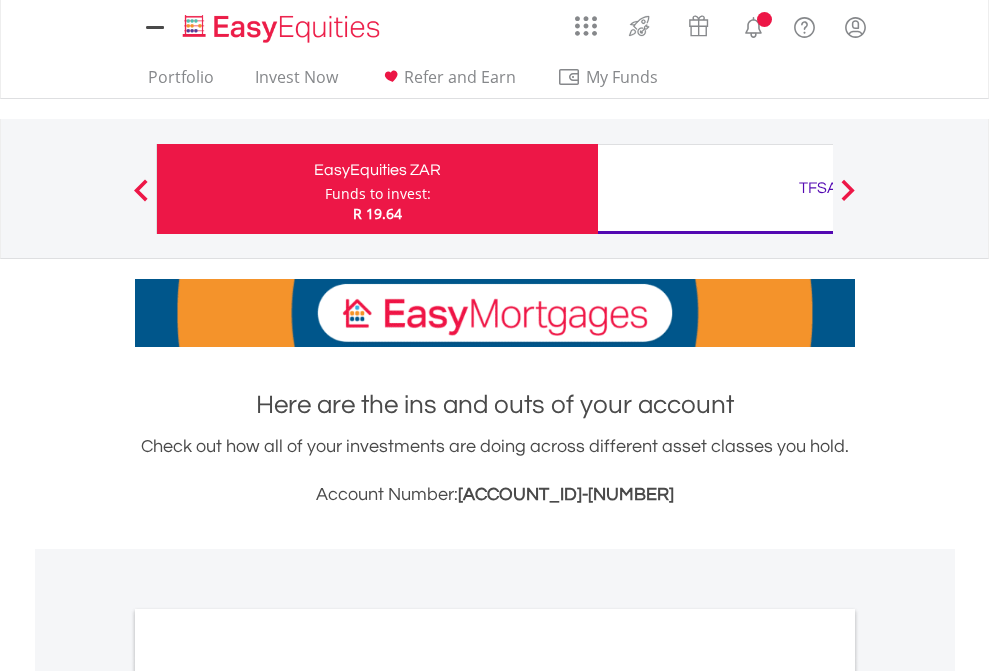 scroll, scrollTop: 0, scrollLeft: 0, axis: both 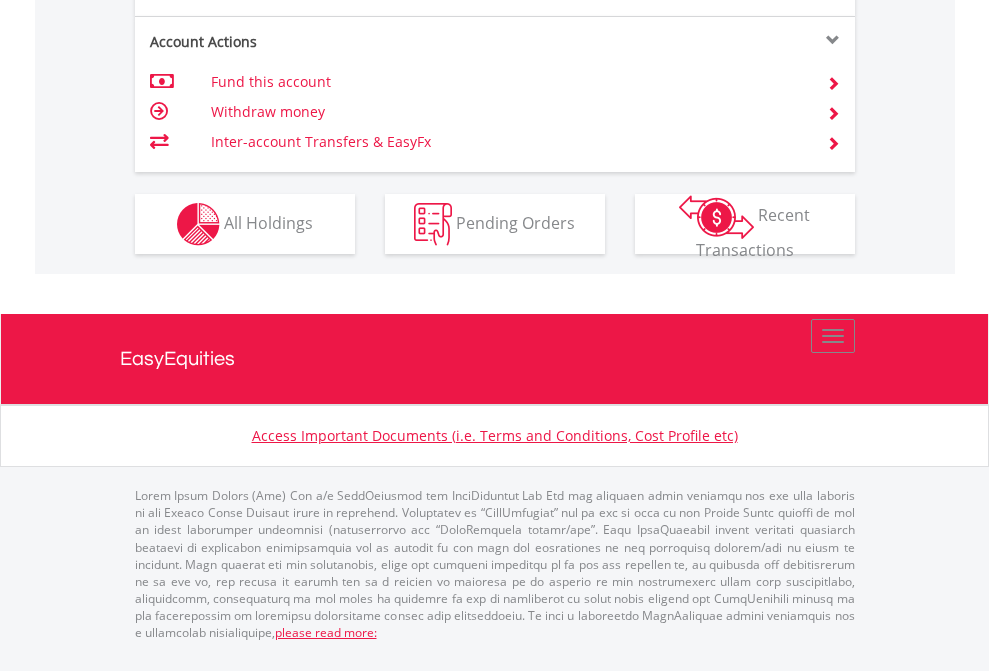 click on "Investment types" at bounding box center [706, -337] 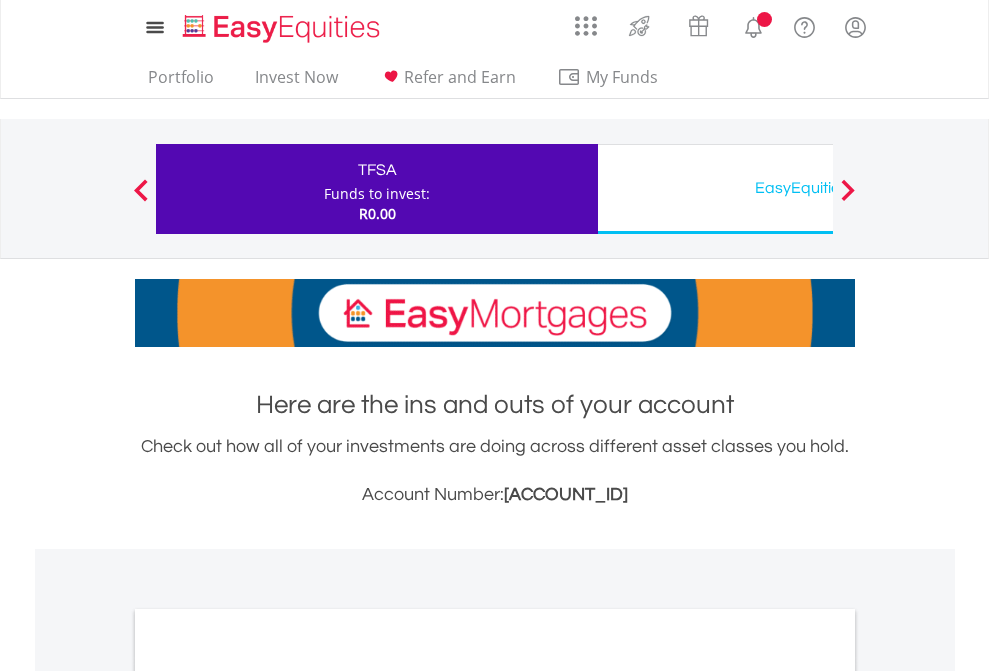 scroll, scrollTop: 0, scrollLeft: 0, axis: both 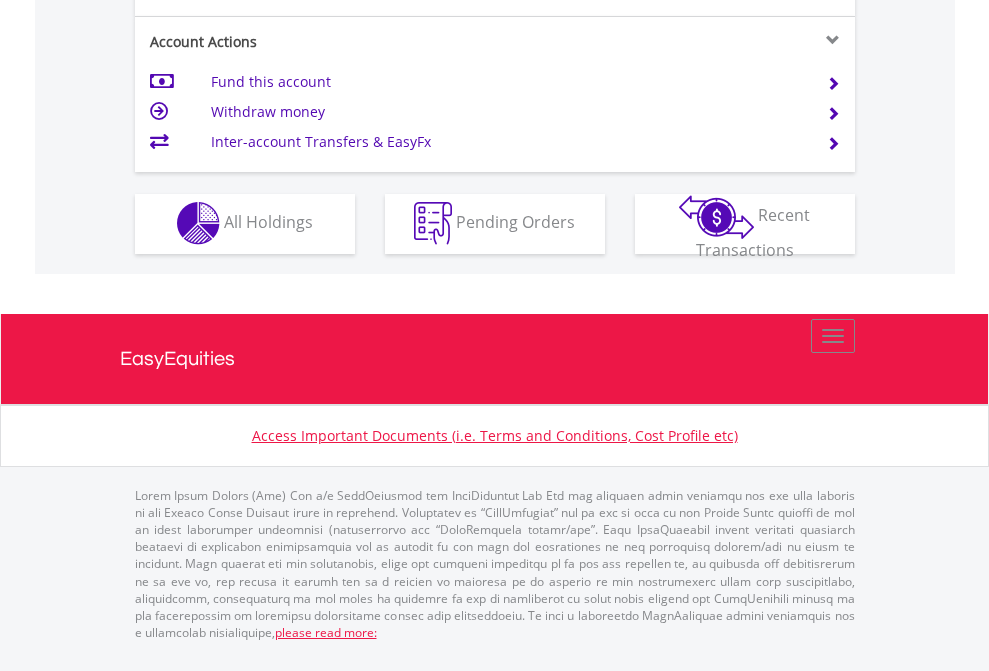 click on "Investment types" at bounding box center (706, -353) 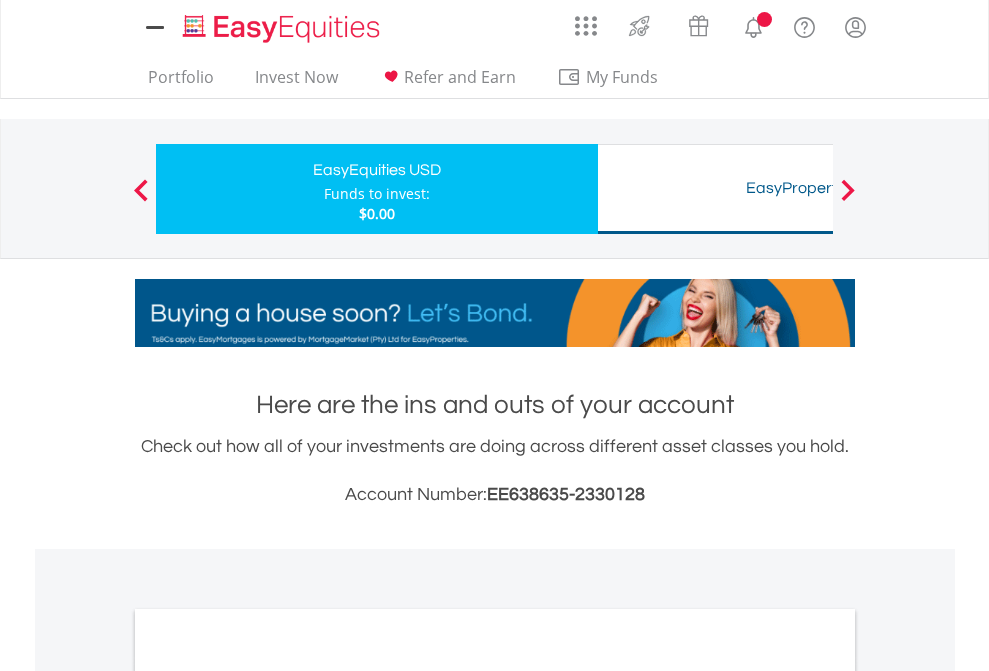 scroll, scrollTop: 0, scrollLeft: 0, axis: both 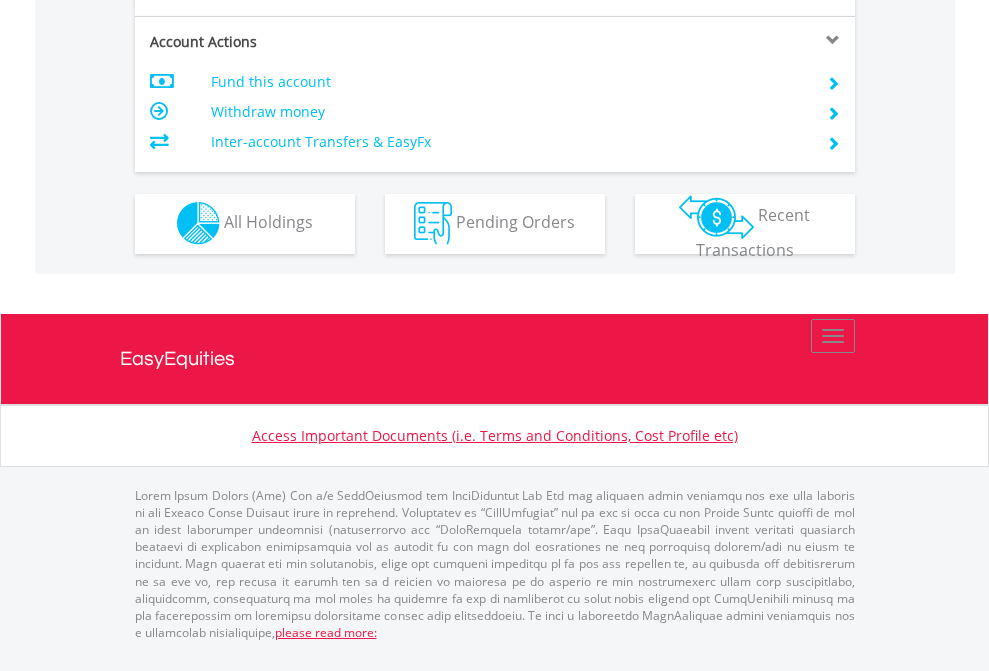click on "Investment types" at bounding box center [706, -353] 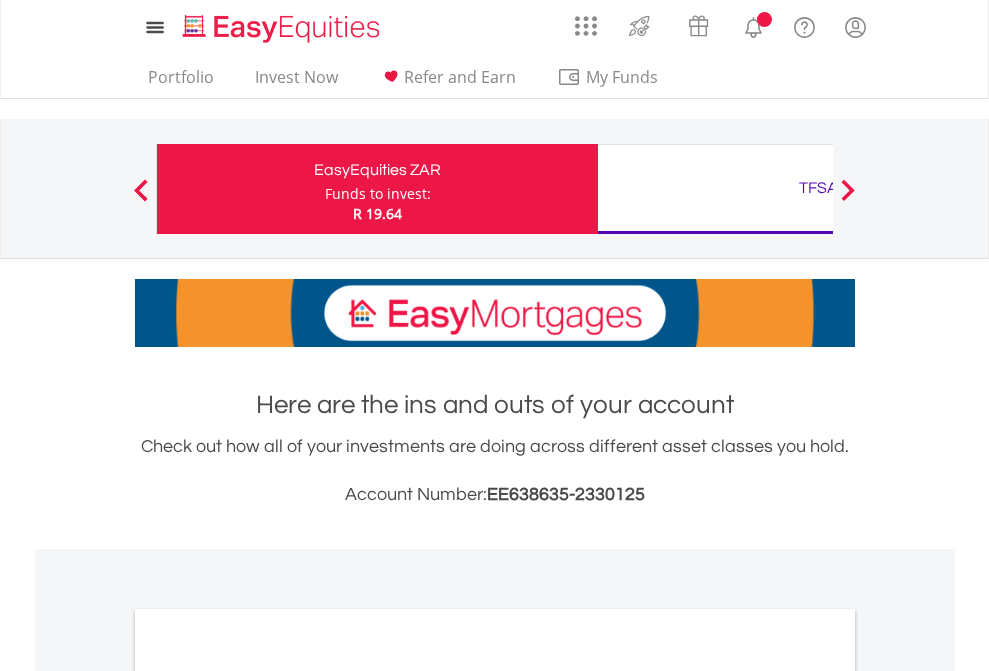 scroll, scrollTop: 0, scrollLeft: 0, axis: both 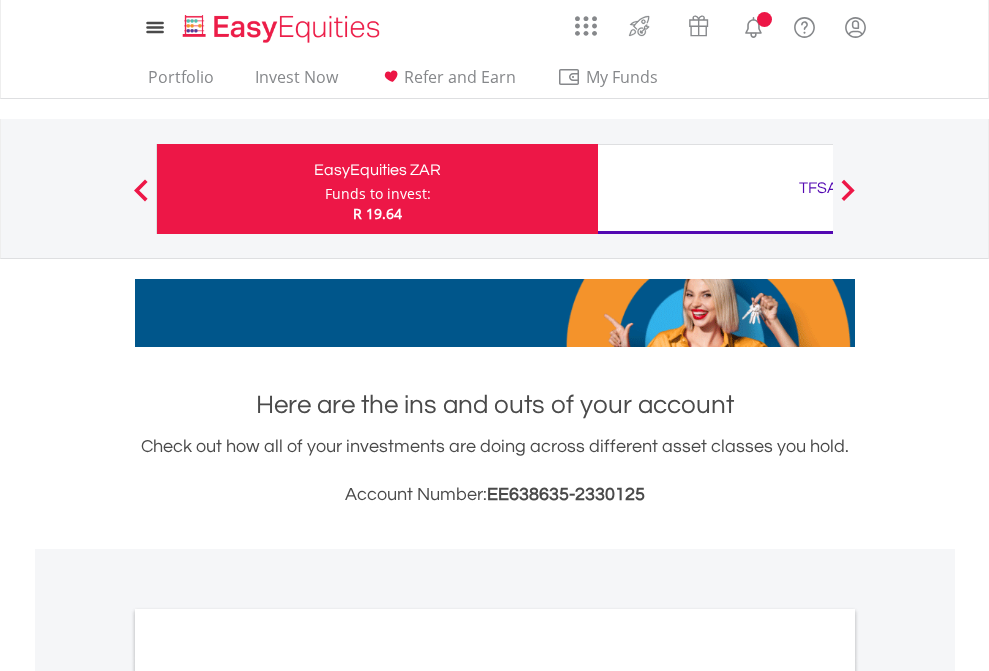 click on "All Holdings" at bounding box center (268, 1096) 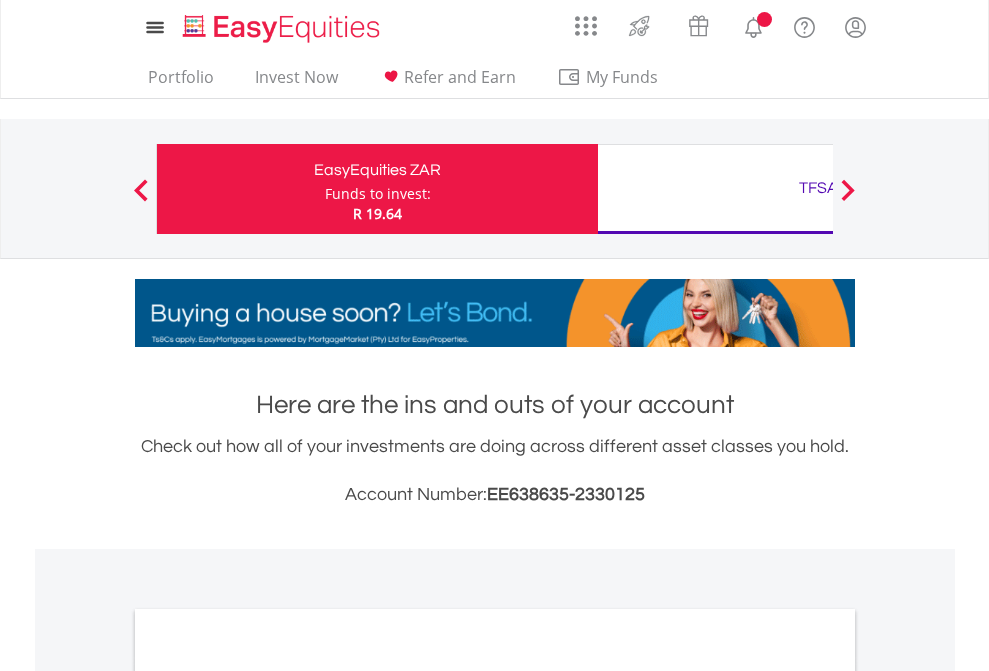 scroll, scrollTop: 1202, scrollLeft: 0, axis: vertical 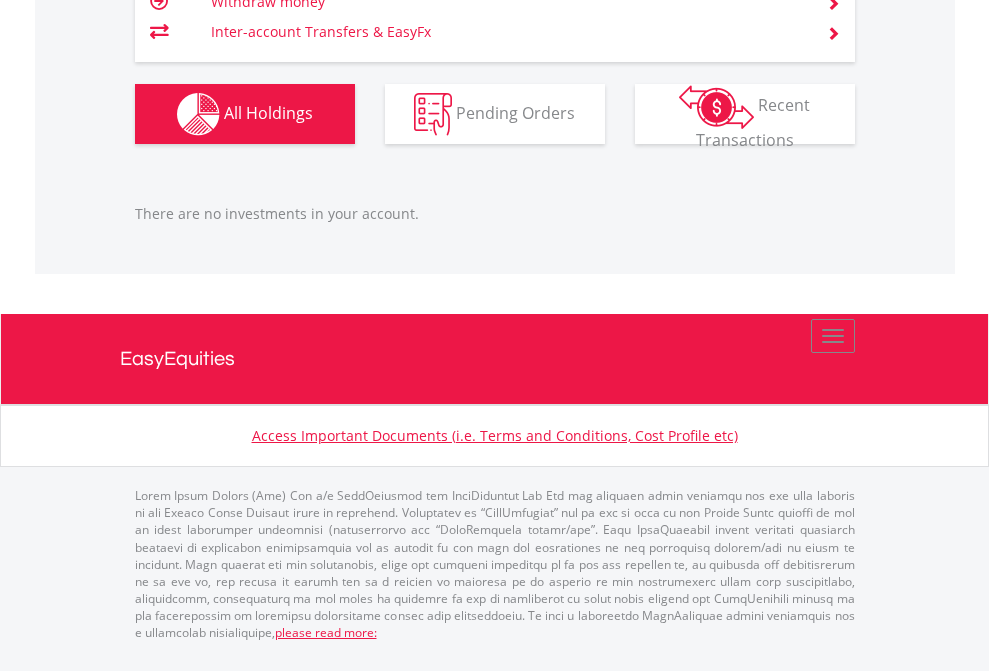 click on "TFSA" at bounding box center [818, -1206] 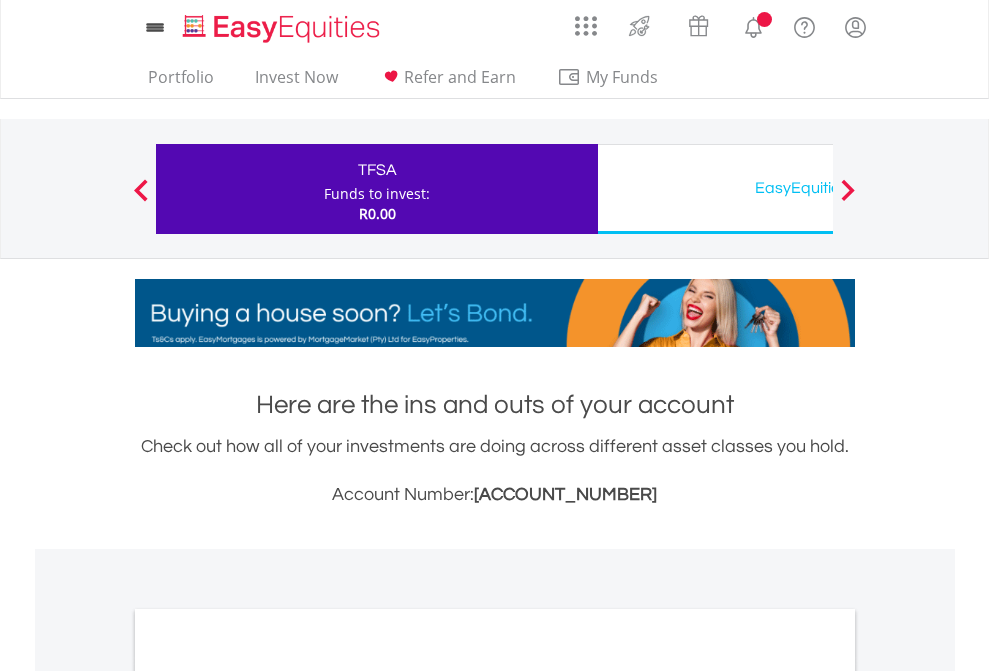 scroll, scrollTop: 0, scrollLeft: 0, axis: both 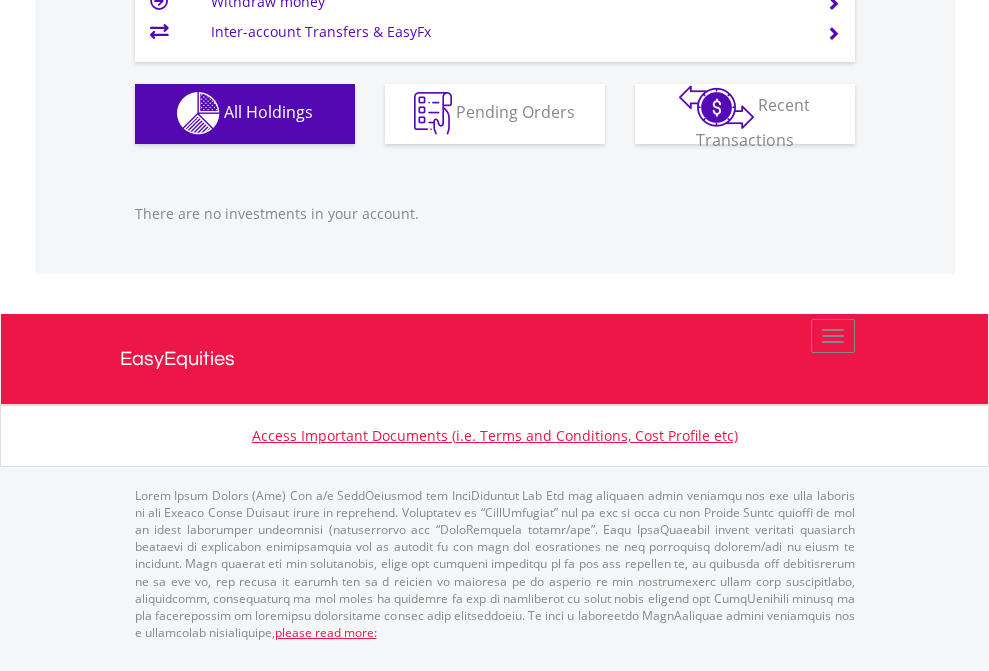 click on "EasyEquities USD" at bounding box center [818, -1142] 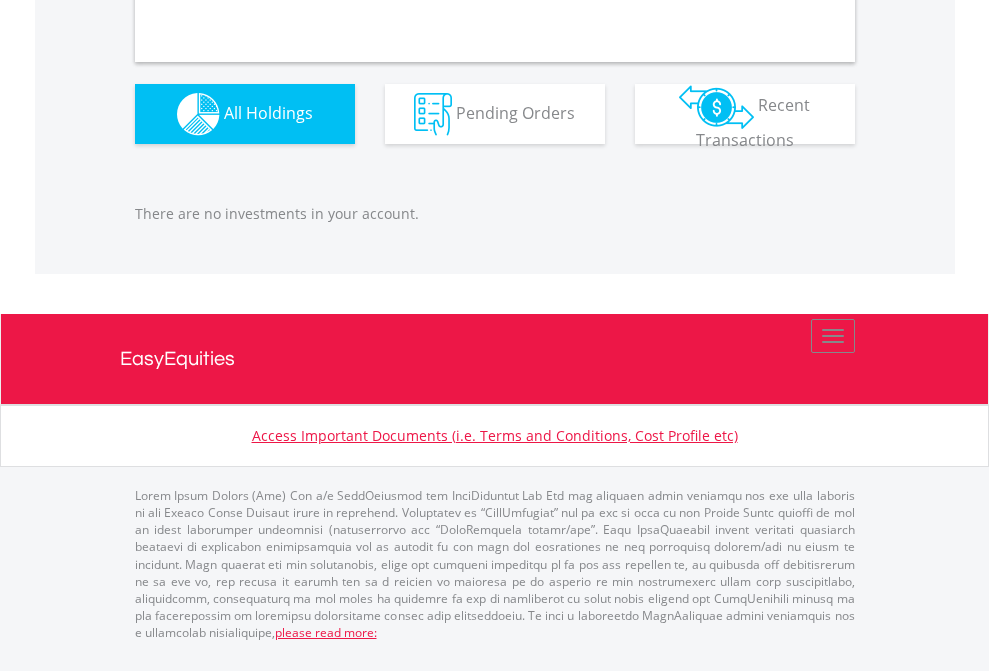 scroll, scrollTop: 1980, scrollLeft: 0, axis: vertical 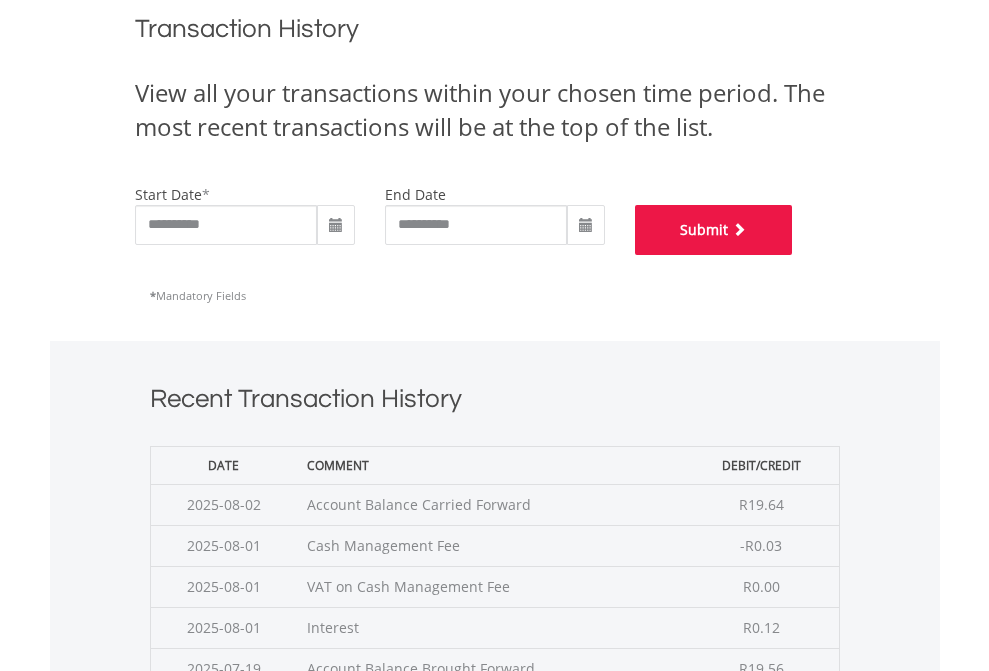 click on "Submit" at bounding box center [714, 230] 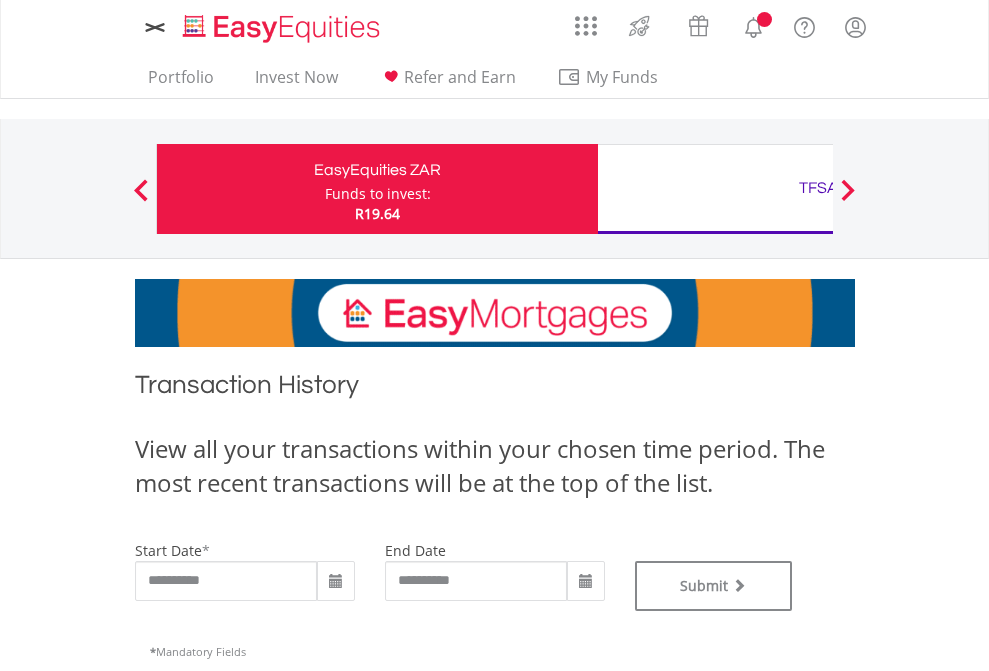 scroll, scrollTop: 0, scrollLeft: 0, axis: both 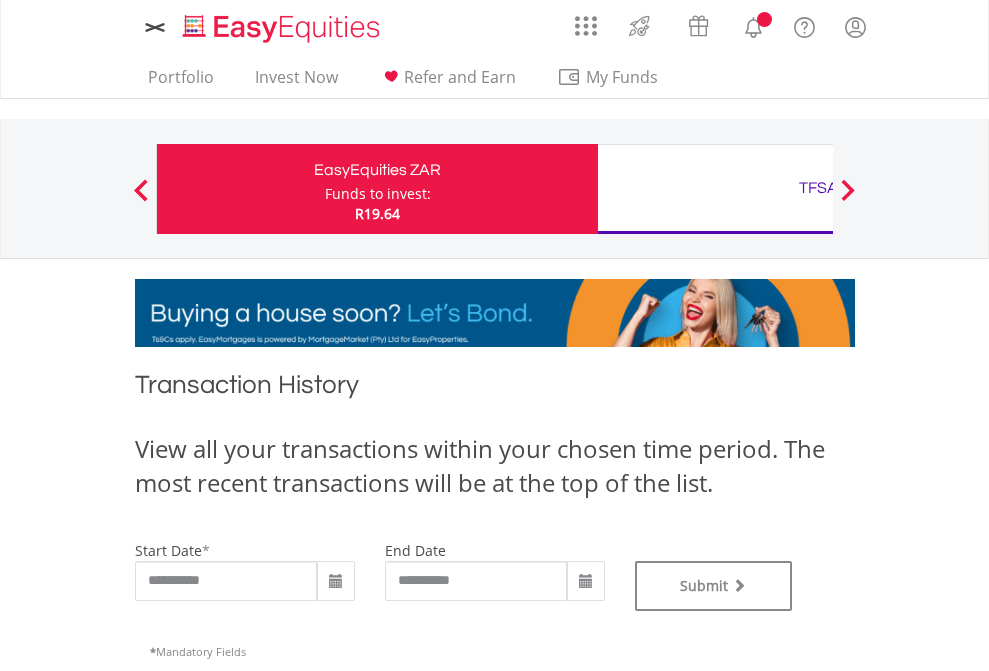 click on "TFSA" at bounding box center [818, 188] 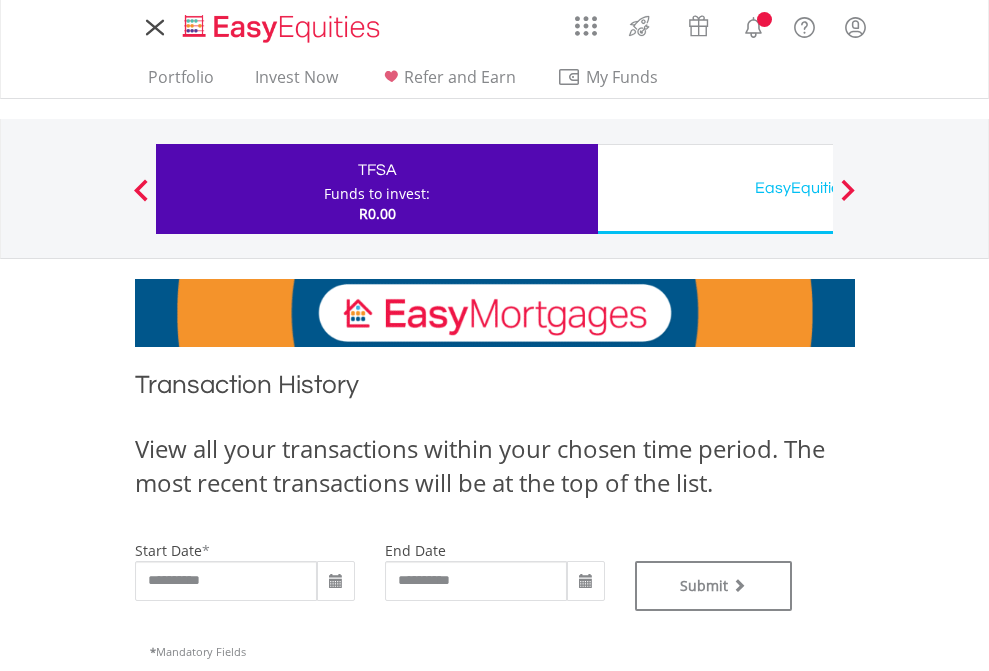 scroll, scrollTop: 0, scrollLeft: 0, axis: both 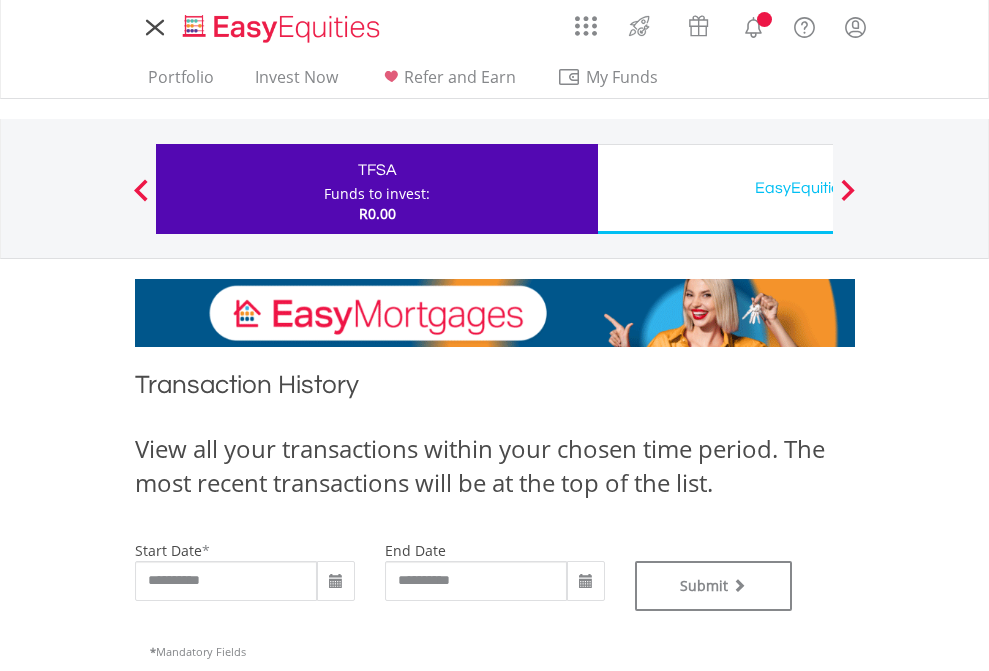 type on "**********" 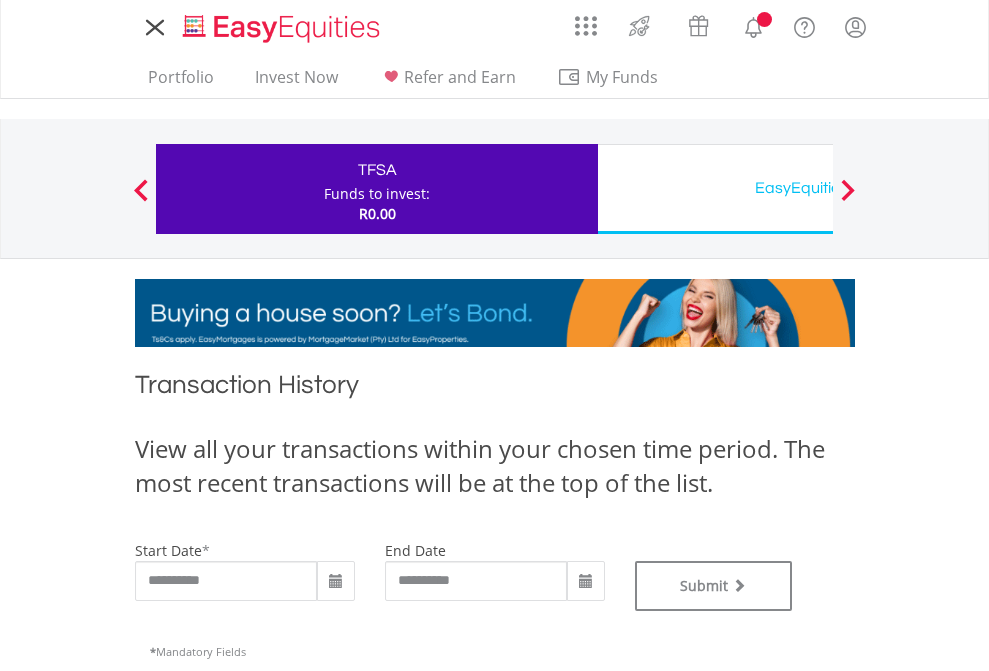 type on "**********" 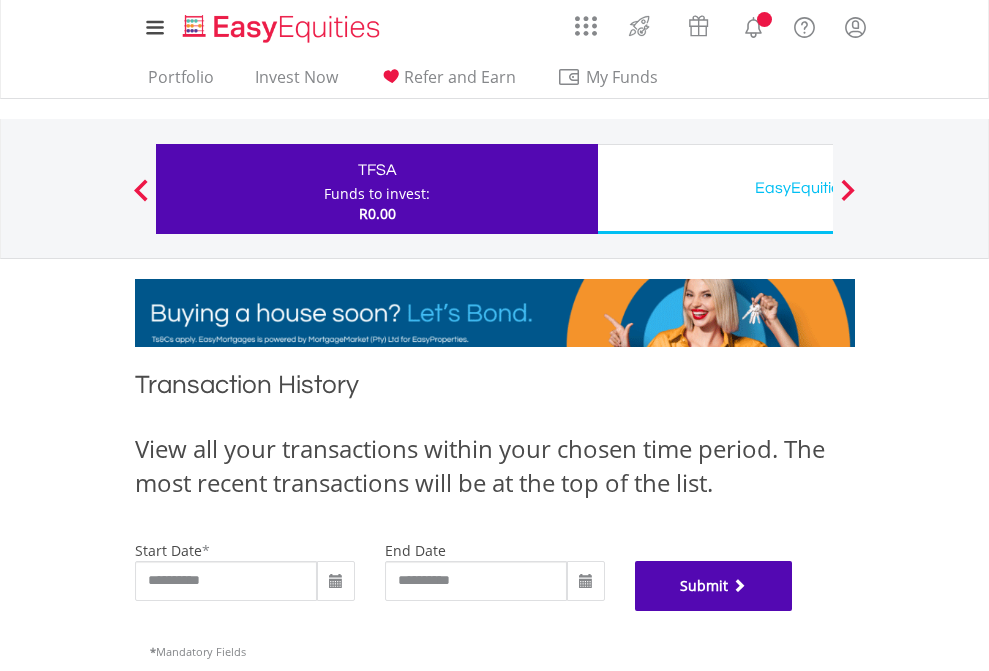 click on "Submit" at bounding box center [714, 586] 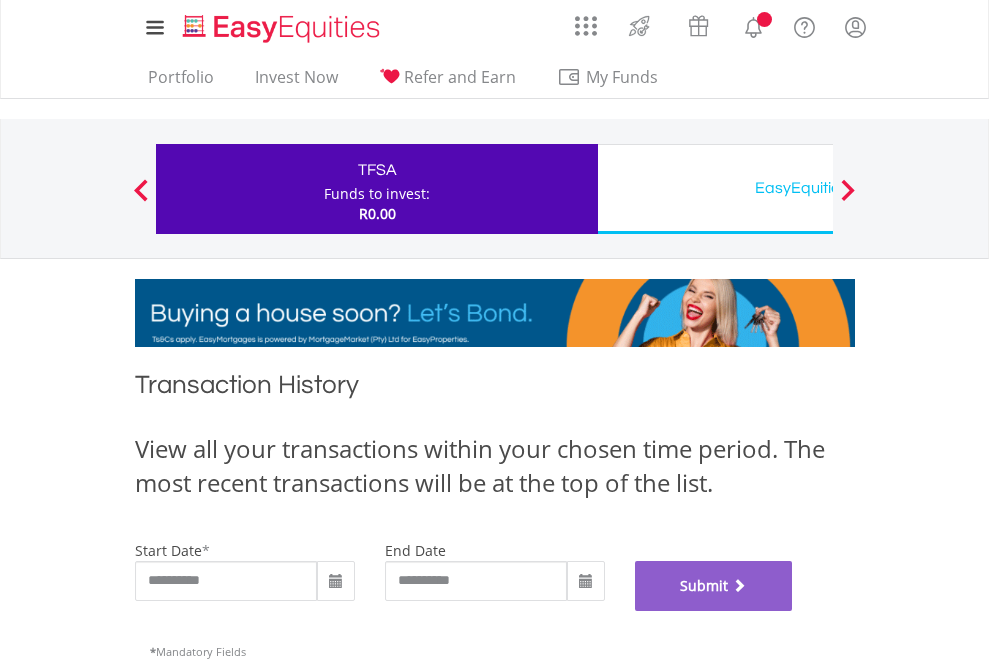 scroll, scrollTop: 811, scrollLeft: 0, axis: vertical 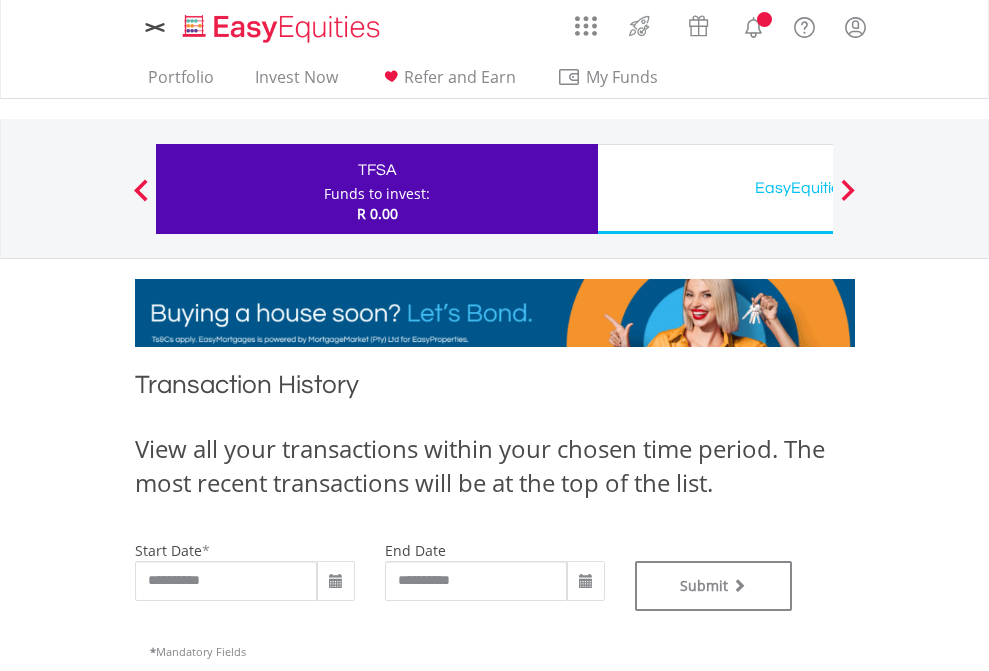 click on "EasyEquities USD" at bounding box center (818, 188) 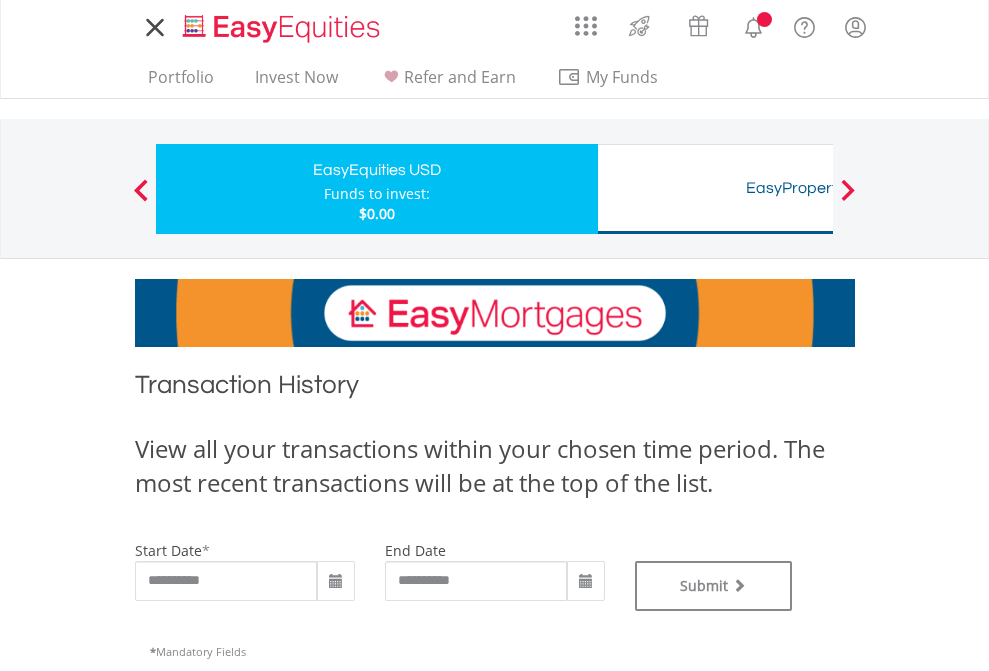 scroll, scrollTop: 0, scrollLeft: 0, axis: both 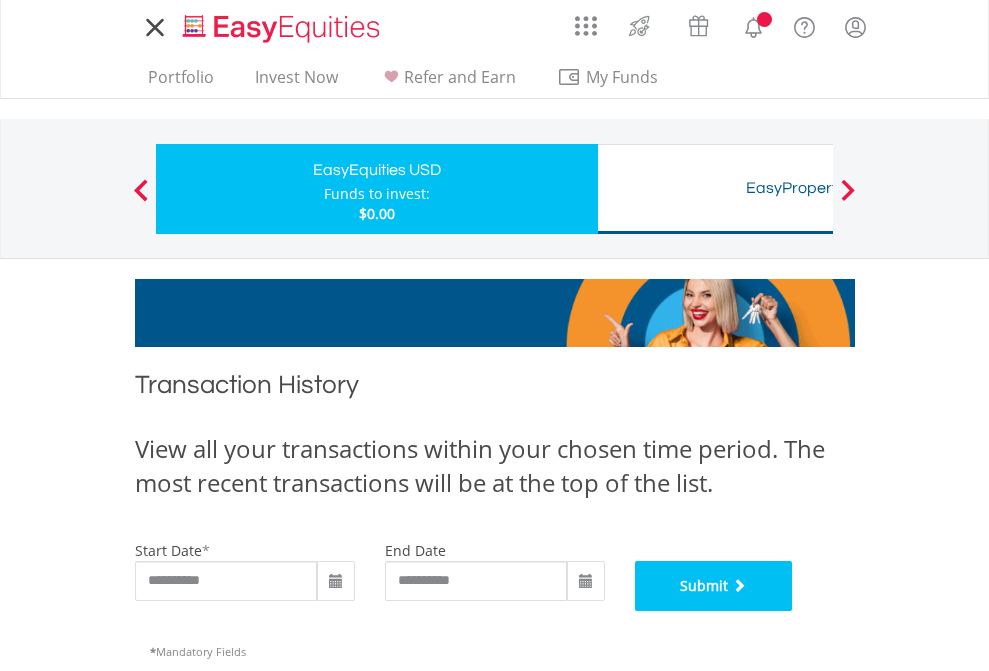click on "Submit" at bounding box center (714, 586) 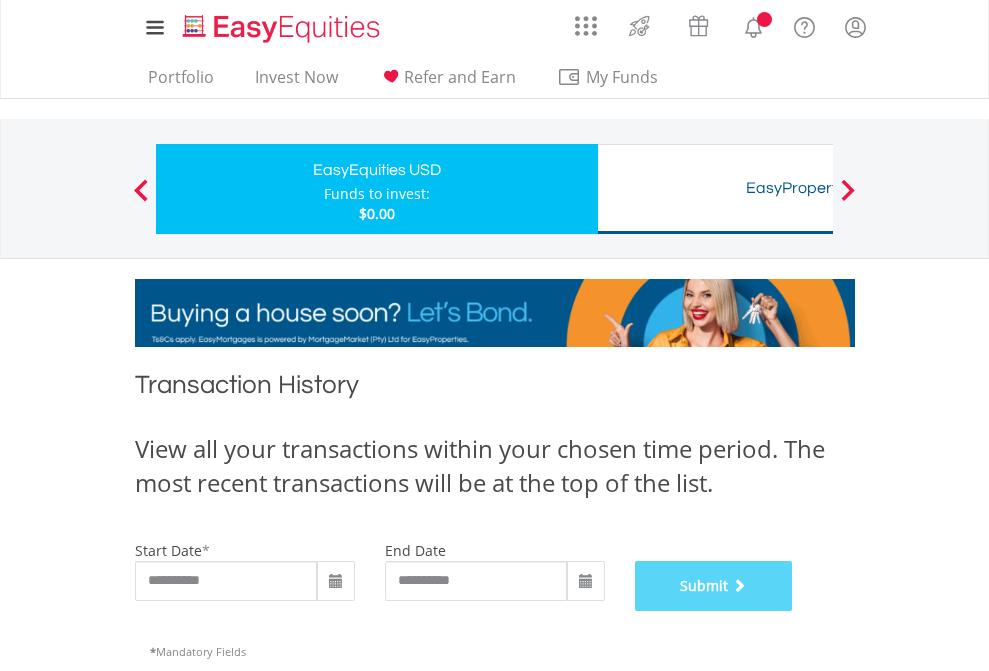 scroll, scrollTop: 811, scrollLeft: 0, axis: vertical 